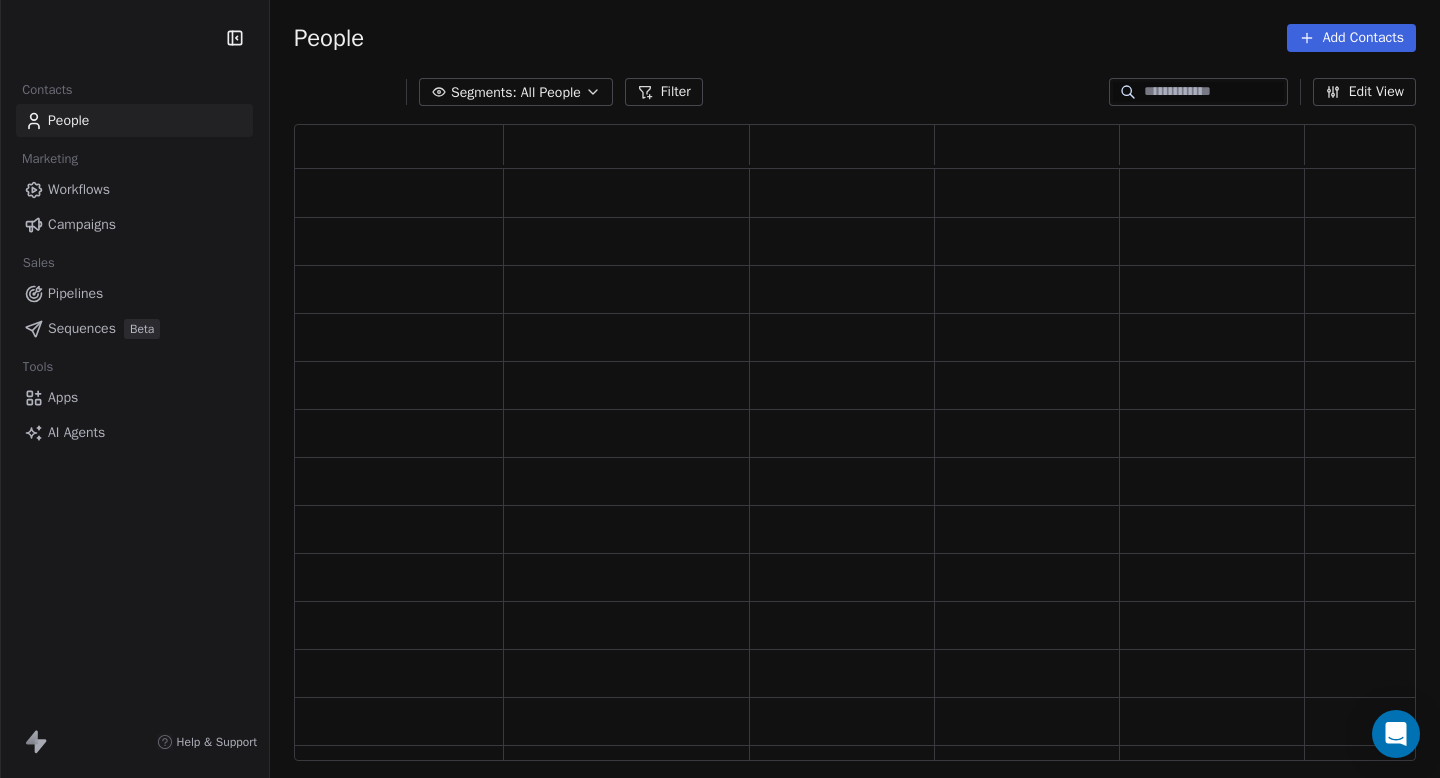 scroll, scrollTop: 0, scrollLeft: 0, axis: both 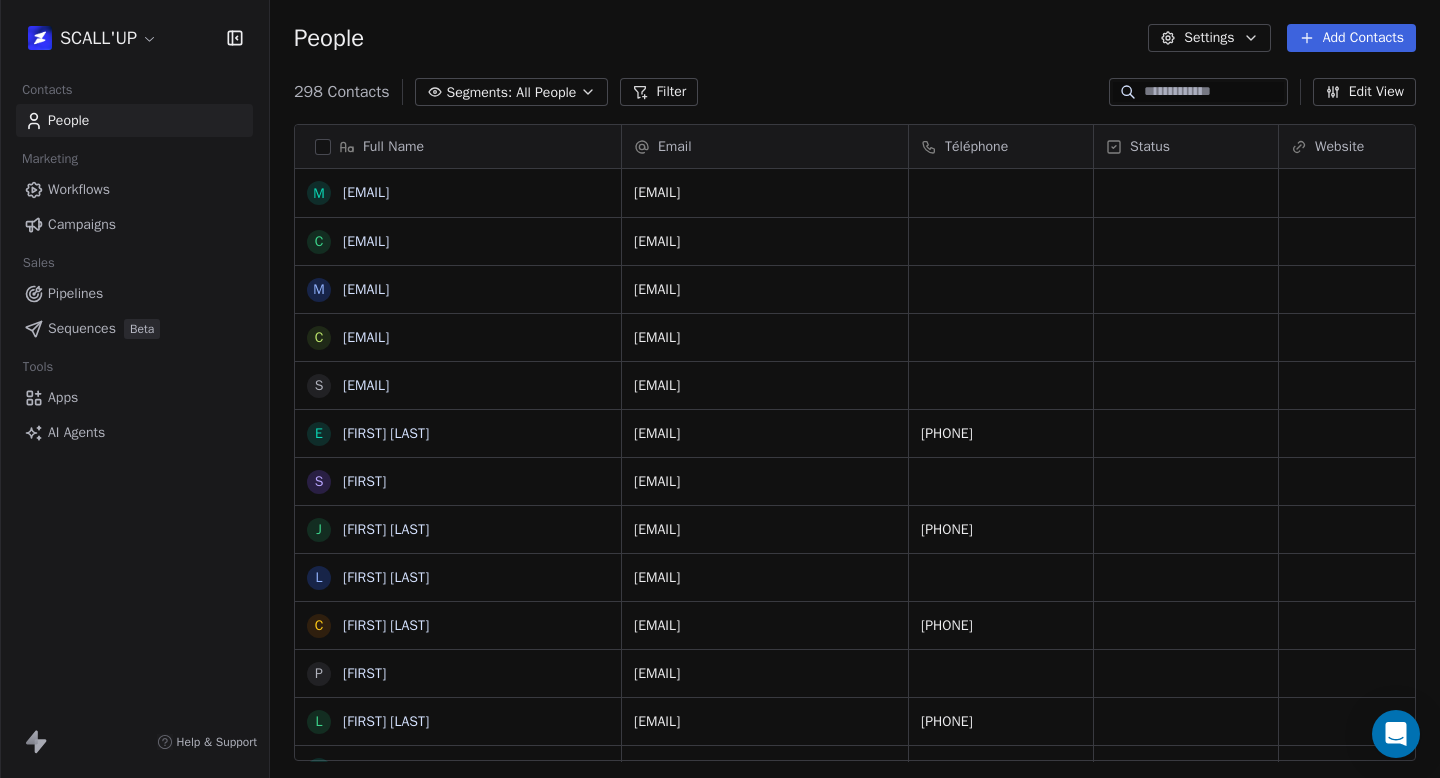 click on "SCALL'UP Contacts People Marketing Workflows Campaigns Sales Pipelines Sequences Beta Tools Apps AI Agents Help & Support People Settings Add Contacts 298 Contacts Segments: All People Filter Edit View Tag Add to Sequence Export Full Name m [EMAIL] c [EMAIL] m [EMAIL] c [EMAIL] s [EMAIL] E [FIRST] [LAST] S [FIRST] [LAST] J [FIRST] [LAST] L [FIRST] [LAST] C [FIRST] [LAST] P [FIRST] [LAST] L [FIRST] [LAST] G [FIRST] [LAST] J [FIRST] [LAST] L [FIRST] [LAST] x [EMAIL] A [FIRST] [LAST] B [BRAND] X [FIRST] [LAST] c [EMAIL] c [EMAIL] d [EMAIL] c [EMAIL] p [EMAIL] a [EMAIL] m [EMAIL] L [FIRST] [LAST] b [EMAIL] B [FIRST] [LAST] g [EMAIL] l [EMAIL] S [FIRST] [LAST] c [EMAIL] Email Téléphone Status Website Follow up Tags Contact Source POPUP" at bounding box center (720, 389) 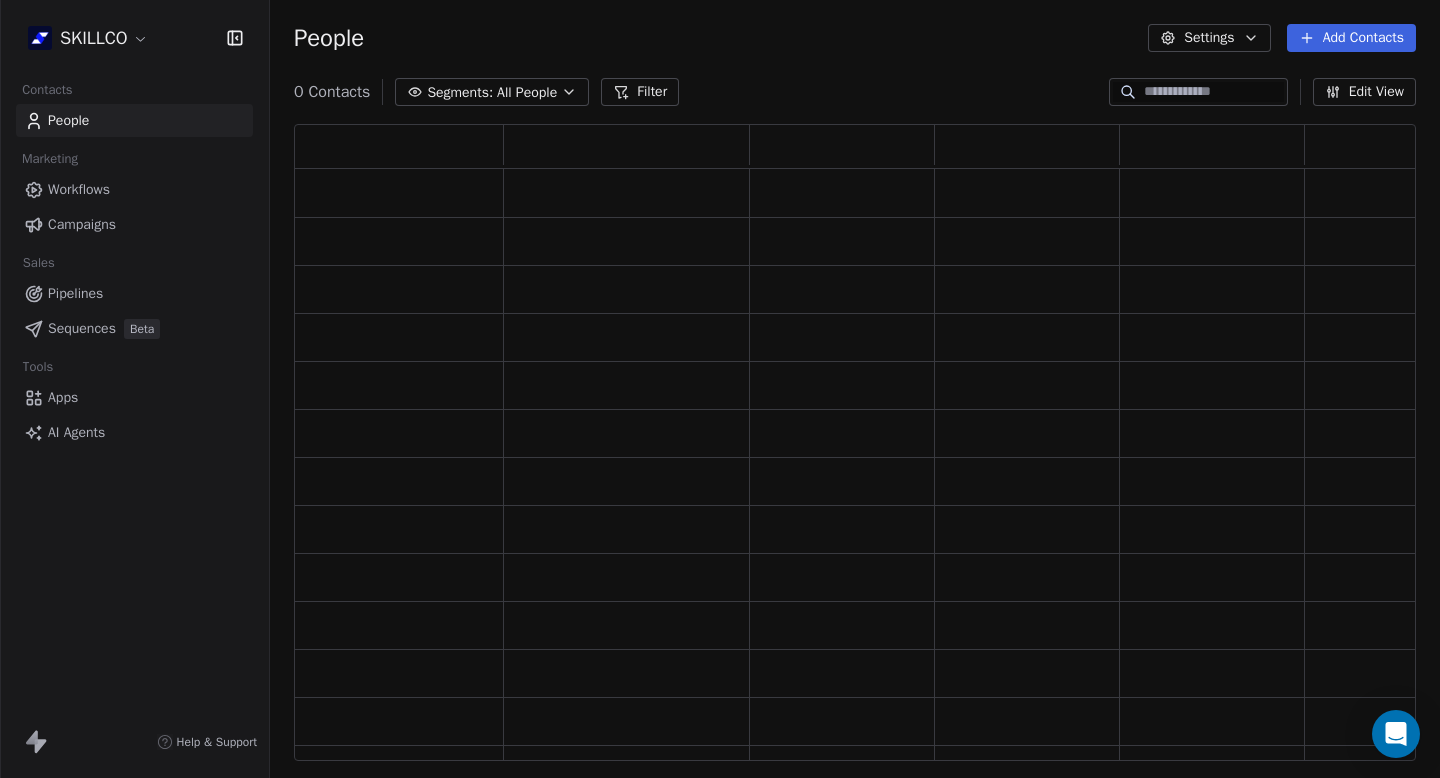 scroll, scrollTop: 1, scrollLeft: 1, axis: both 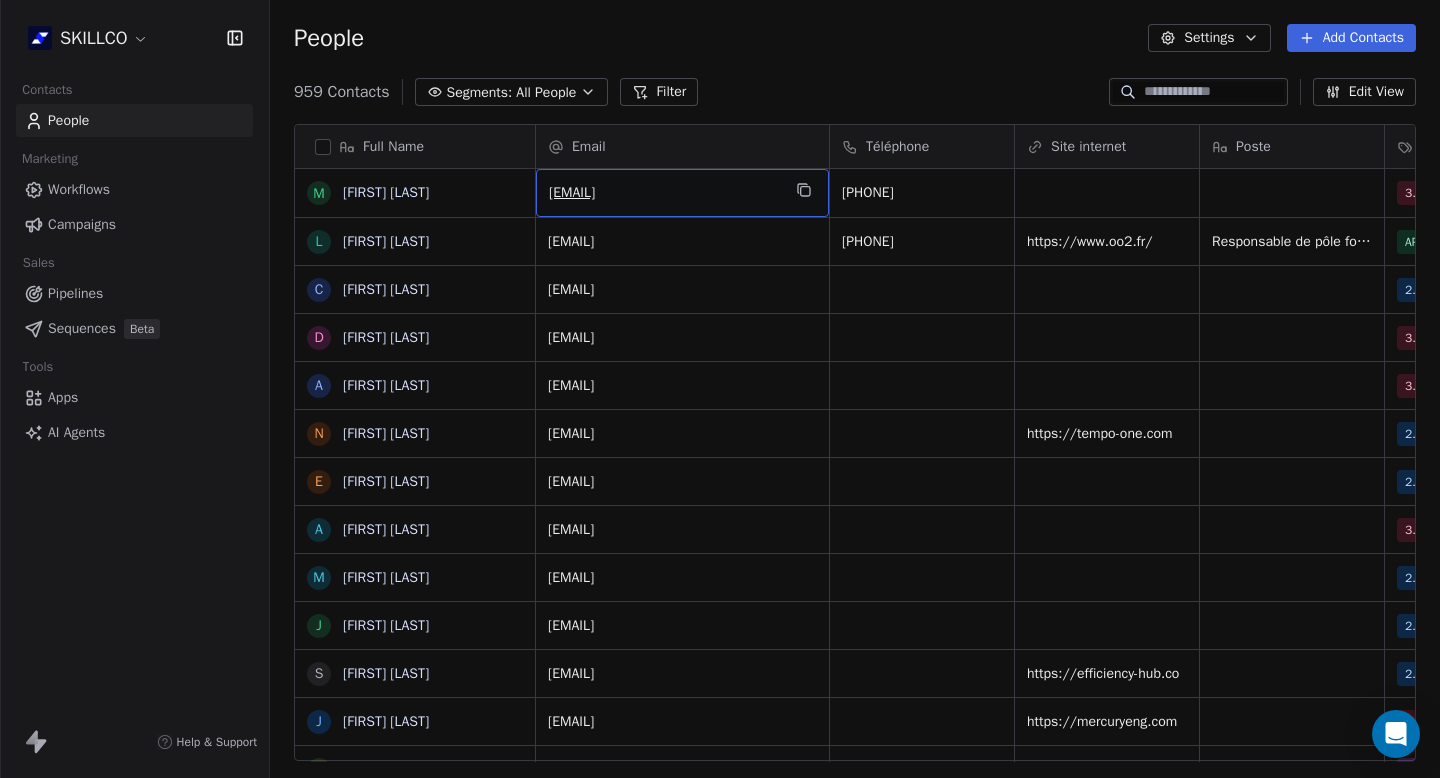 click on "[EMAIL]" at bounding box center [664, 193] 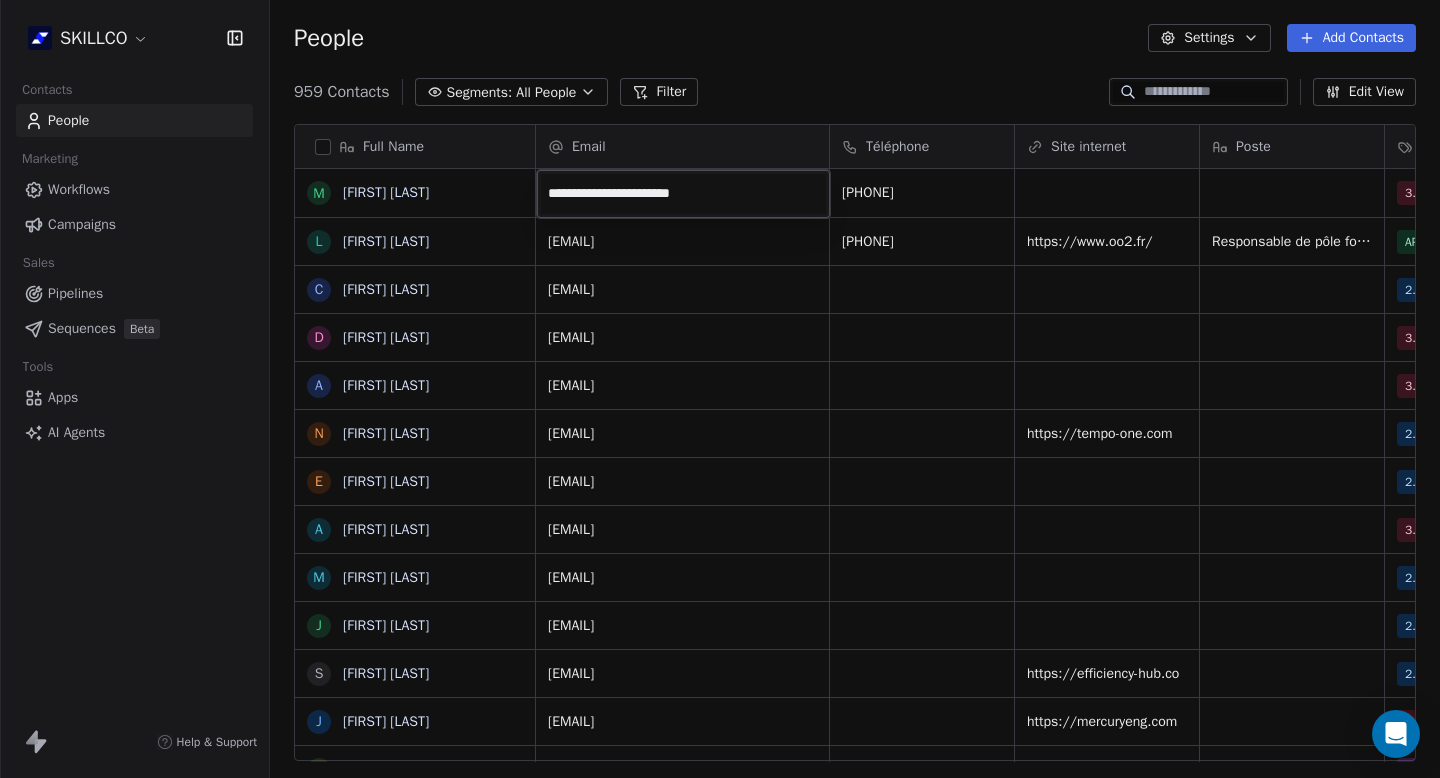 click on "**********" at bounding box center (683, 194) 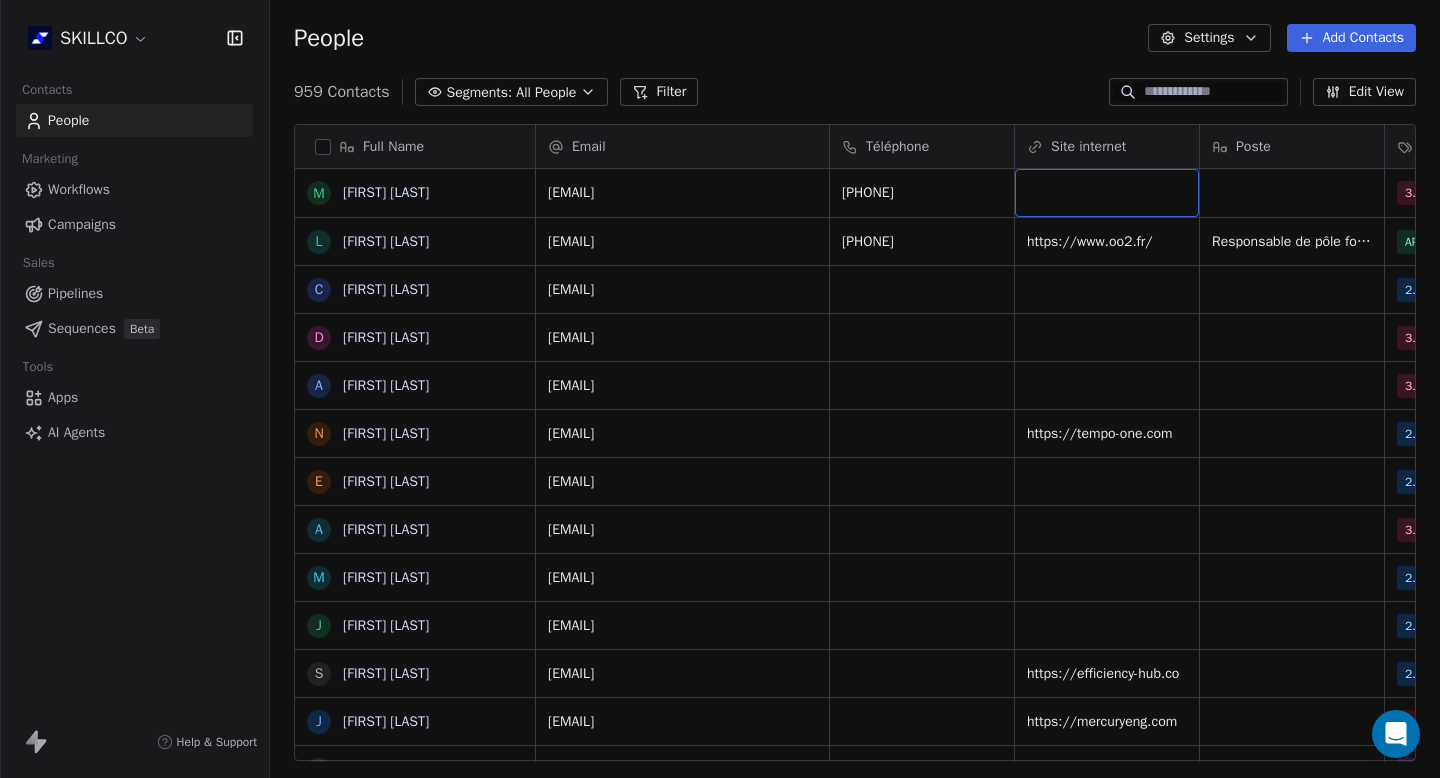 click at bounding box center [1107, 193] 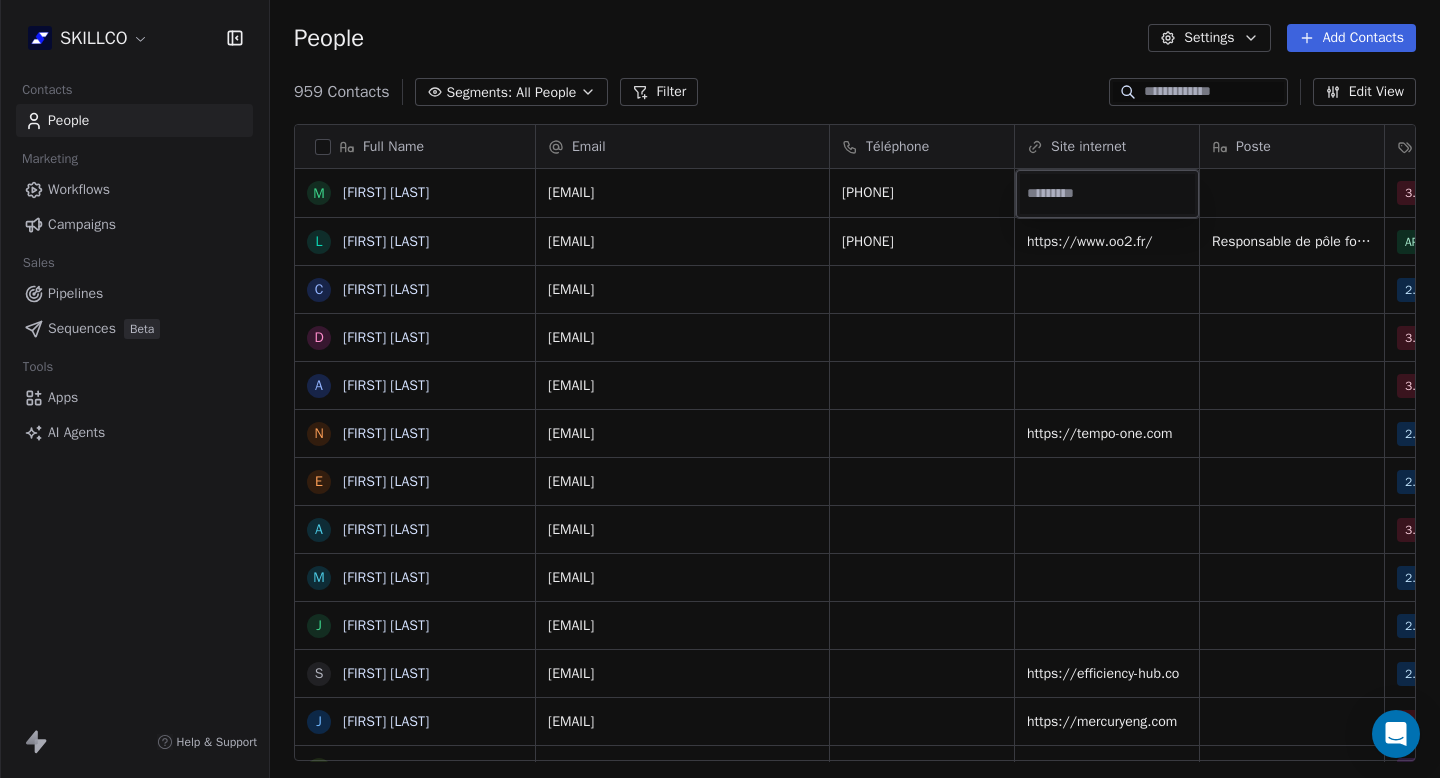 type on "**********" 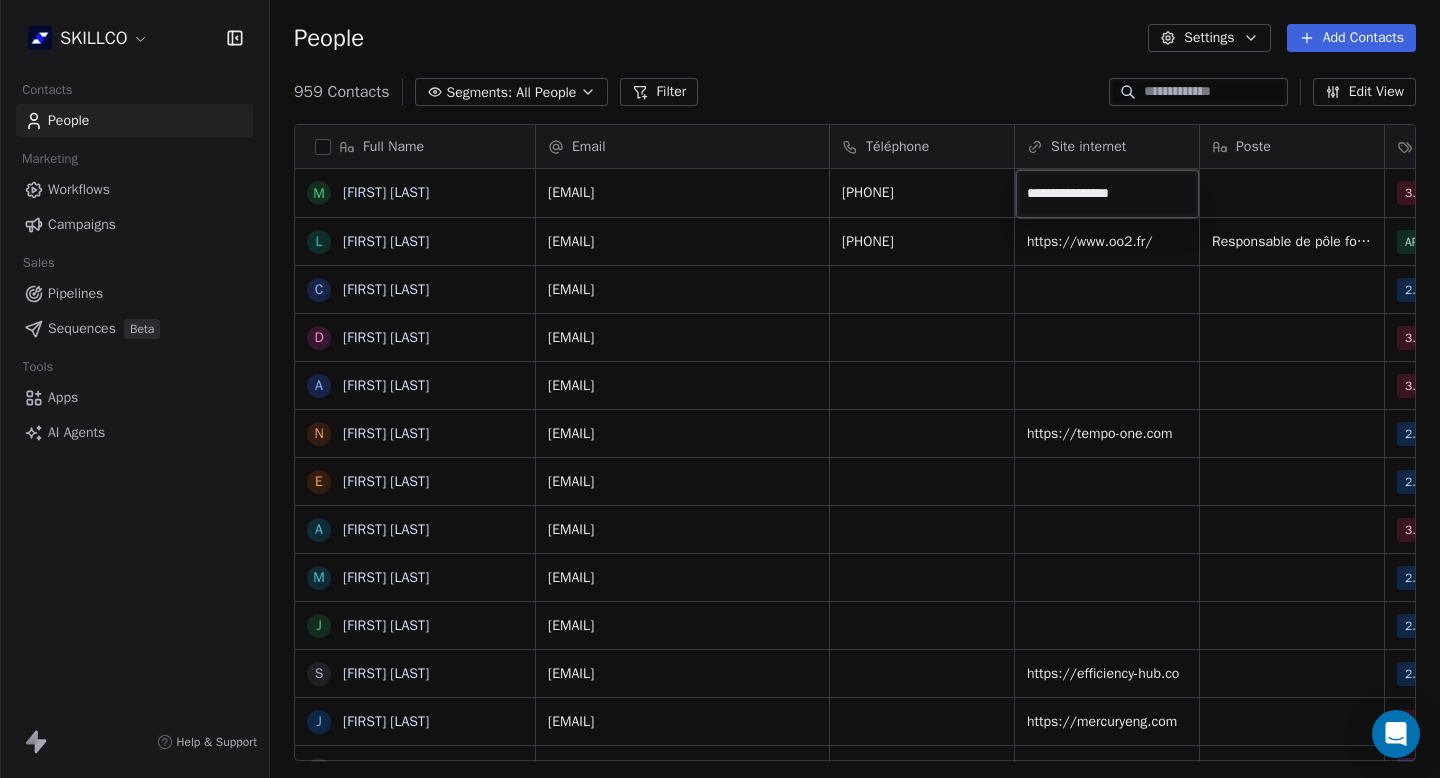 click on "SKILLCO Contacts People Marketing Workflows Campaigns Sales Pipelines Sequences Beta Tools Apps AI Agents Help & Support People Settings Add Contacts 959 Contacts Segments: All People Filter Edit View Tag Add to Sequence Export Full Name M [FIRST] [LAST] L [FIRST] [LAST] C [FIRST] [LAST] D [FIRST] [LAST] A [FIRST] [LAST] N [FIRST] [LAST] E [FIRST] [LAST] A [FIRST] [LAST] m [FIRST] [LAST] J [FIRST] [LAST] s [FIRST] [LAST] J [FIRST] [LAST] N [FIRST] [LAST] 2 2 [EMAIL] o [EMAIL] D [FIRST] [LAST] C [FIRST] [LAST] J [FIRST] [LAST] n [EMAIL] p [EMAIL] B [FIRST] [LAST] n [EMAIL] c [EMAIL] s [EMAIL] G [FIRST] [LAST] T [FIRST] [LAST] k [EMAIL] f [EMAIL] a [EMAIL] D [FIRST] [LAST] b [EMAIL] n [EMAIL] Email Téléphone Site internet Poste Tags Status Besoin client Scoring 0/10" at bounding box center [720, 389] 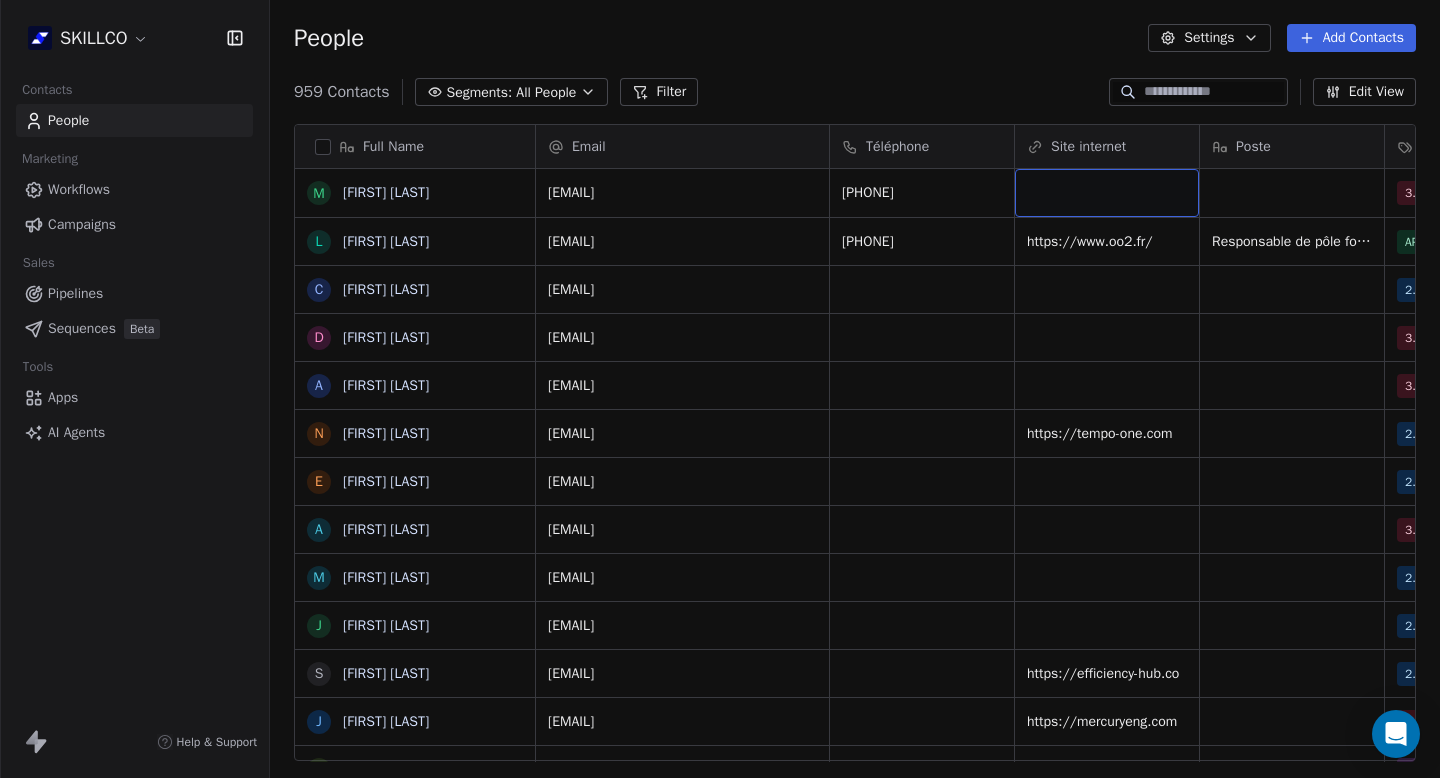 click at bounding box center [1107, 193] 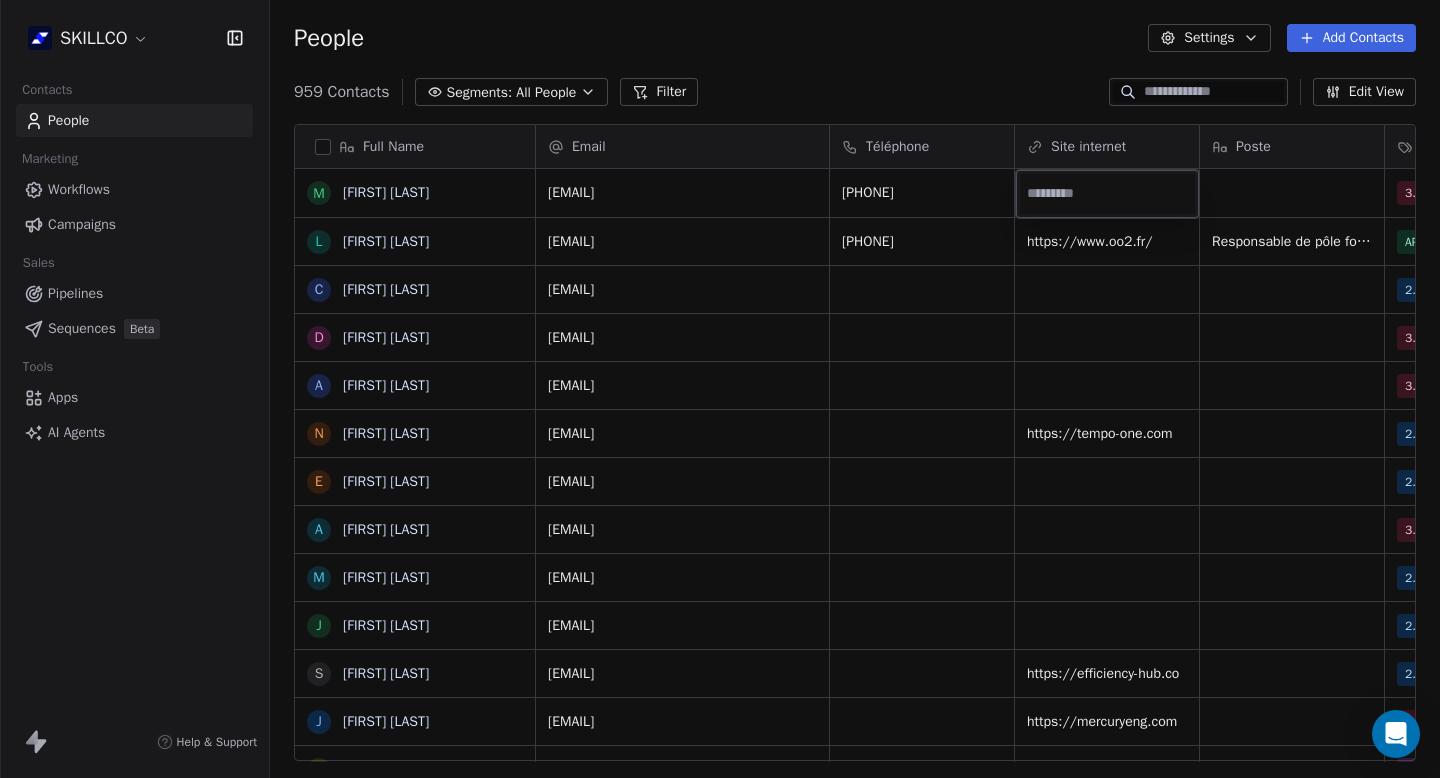 type on "**********" 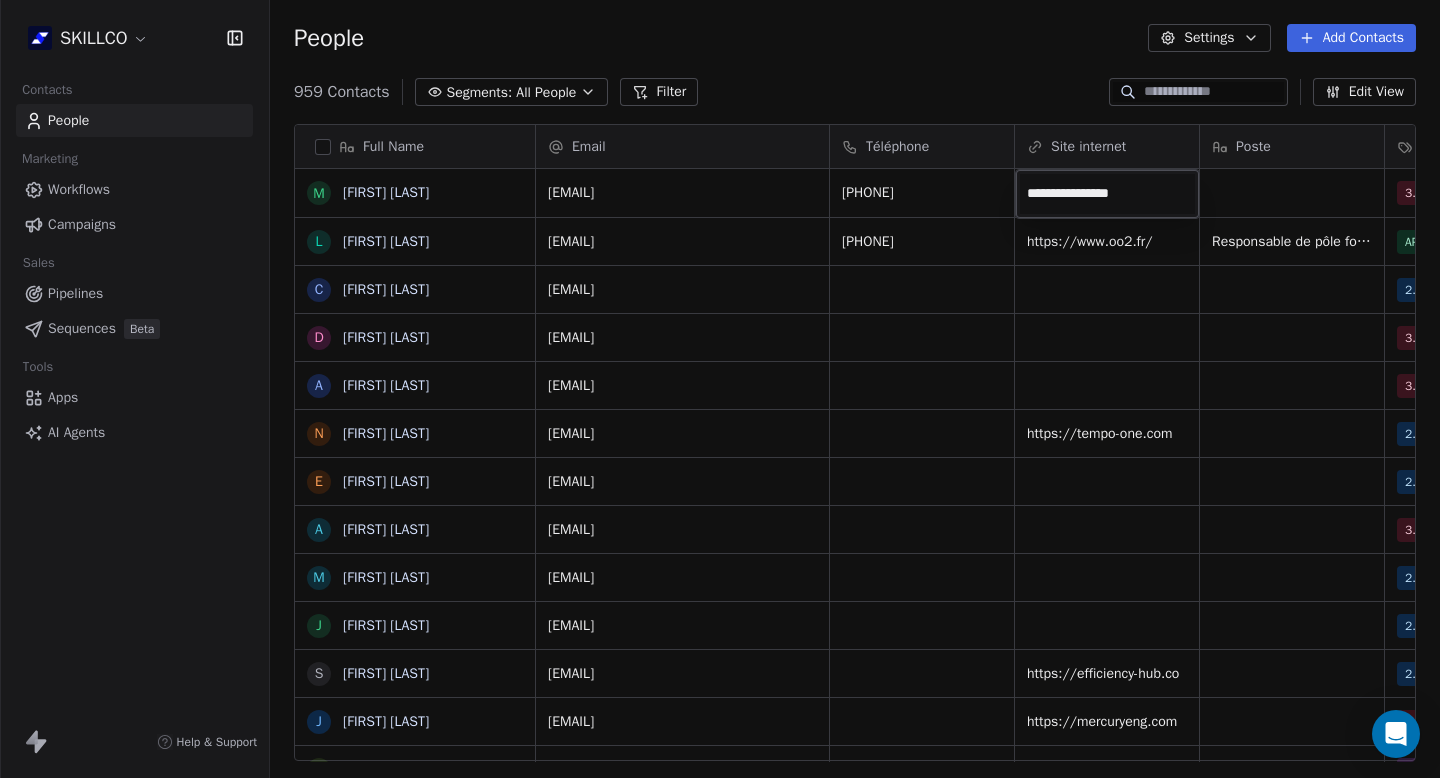 drag, startPoint x: 1057, startPoint y: 396, endPoint x: 1057, endPoint y: 385, distance: 11 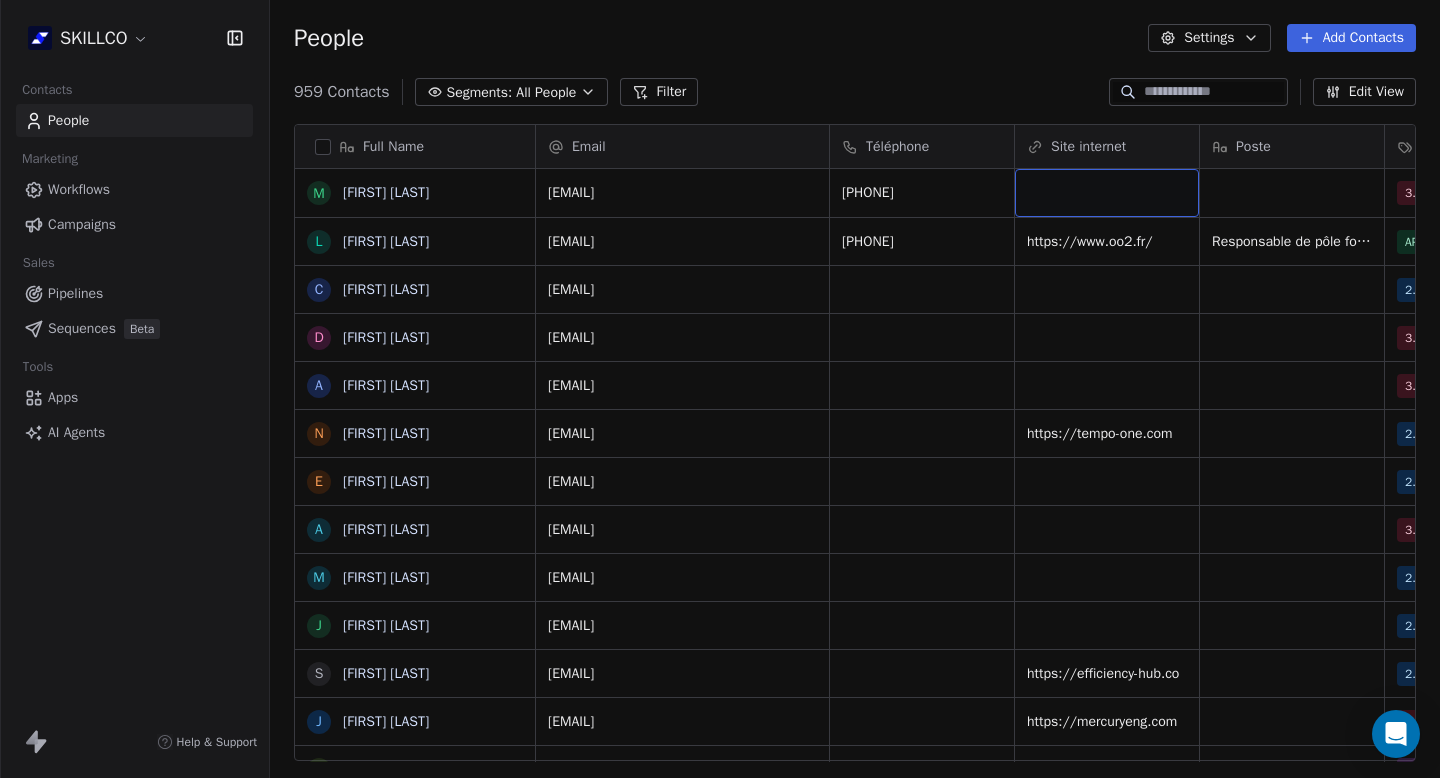click on "Settings" at bounding box center [1209, 38] 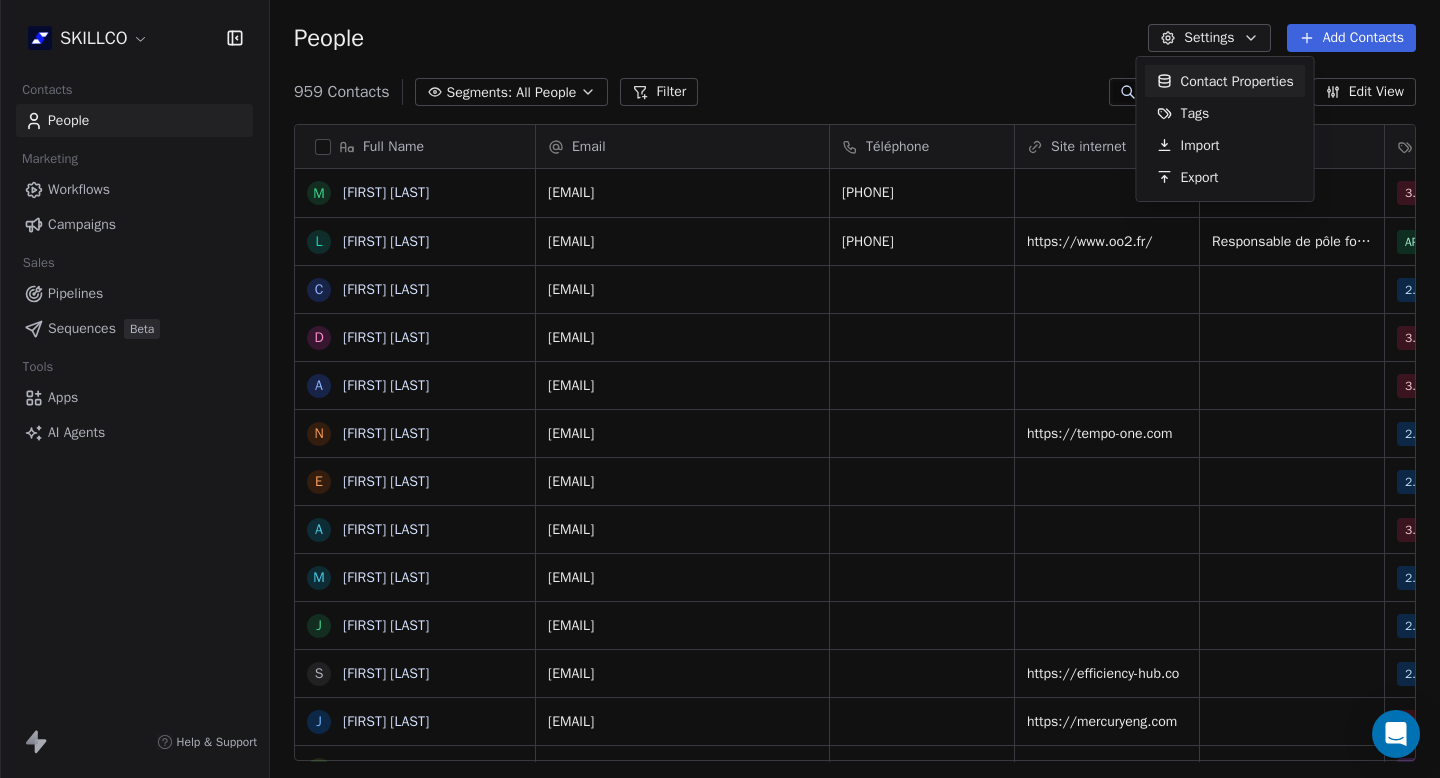 click on "SKILLCO Contacts People Marketing Workflows Campaigns Sales Pipelines Sequences Beta Tools Apps AI Agents Help & Support People Settings Add Contacts 959 Contacts Segments: All People Filter Edit View Tag Add to Sequence Export Full Name M [FIRST] [LAST] L [FIRST] [LAST] C [FIRST] [LAST] D [FIRST] [LAST] A [FIRST] [LAST] N [FIRST] [LAST] E [FIRST] [LAST] A [FIRST] [LAST] m [FIRST] [LAST] J [FIRST] [LAST] s [FIRST] [LAST] J [FIRST] [LAST] N [FIRST] [LAST] 2 2 [EMAIL] o [EMAIL] D [FIRST] [LAST] C [FIRST] [LAST] J [FIRST] [LAST] n [EMAIL] p [EMAIL] B [FIRST] [LAST] n [EMAIL] c [EMAIL] s [EMAIL] G [FIRST] [LAST] T [FIRST] [LAST] k [EMAIL] f [EMAIL] a [EMAIL] D [FIRST] [LAST] b [EMAIL] n [EMAIL] Email Téléphone Site internet Poste Tags Status Besoin client Scoring 0/10" at bounding box center [720, 389] 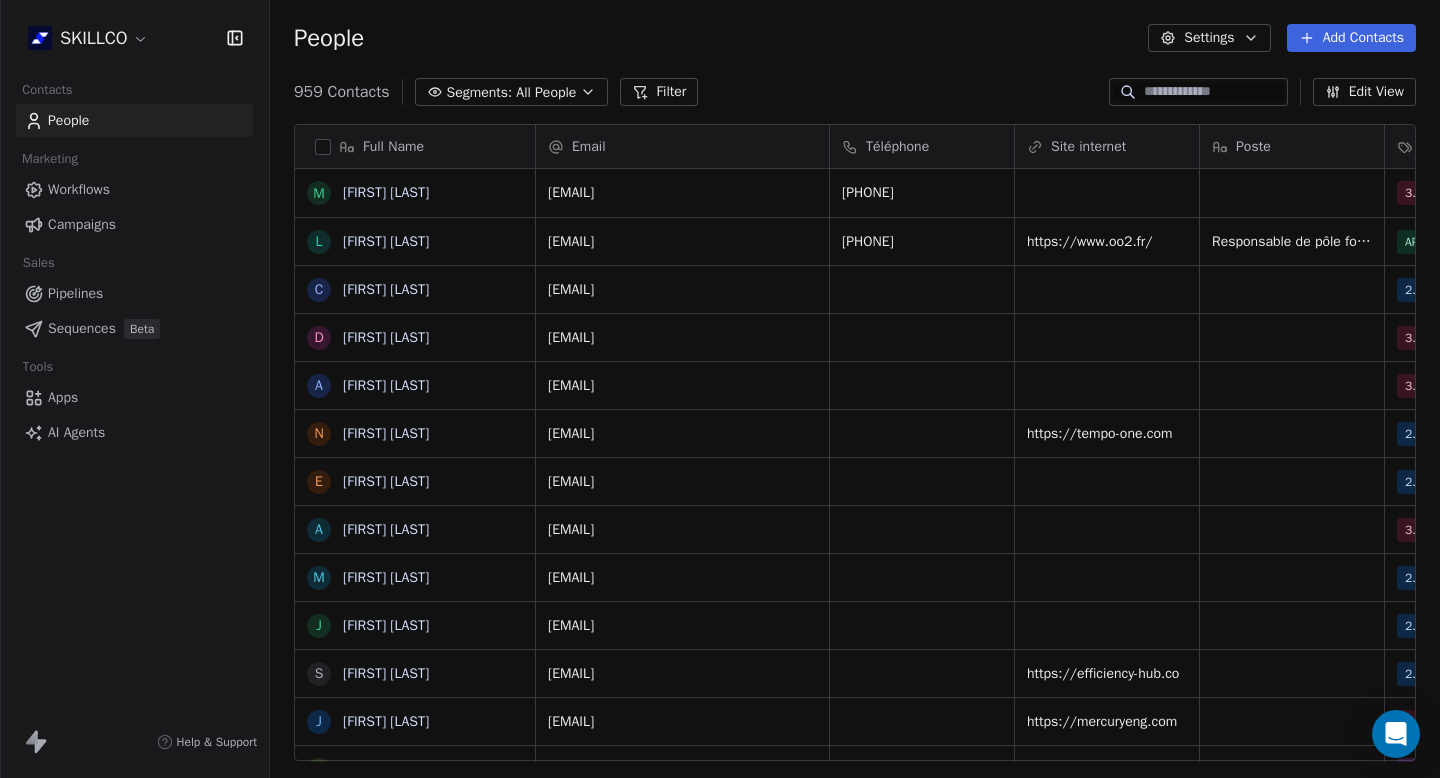 click on "SKILLCO Contacts People Marketing Workflows Campaigns Sales Pipelines Sequences Beta Tools Apps AI Agents Help & Support People Settings Add Contacts 959 Contacts Segments: All People Filter Edit View Tag Add to Sequence Export Full Name M [FIRST] [LAST] L [FIRST] [LAST] C [FIRST] [LAST] D [FIRST] [LAST] A [FIRST] [LAST] N [FIRST] [LAST] E [FIRST] [LAST] A [FIRST] [LAST] m [FIRST] [LAST] J [FIRST] [LAST] s [FIRST] [LAST] J [FIRST] [LAST] N [FIRST] [LAST] 2 2 [EMAIL] o [EMAIL] D [FIRST] [LAST] C [FIRST] [LAST] J [FIRST] [LAST] n [EMAIL] p [EMAIL] B [FIRST] [LAST] n [EMAIL] c [EMAIL] s [EMAIL] G [FIRST] [LAST] T [FIRST] [LAST] k [EMAIL] f [EMAIL] a [EMAIL] D [FIRST] [LAST] b [EMAIL] n [EMAIL] Email Téléphone Site internet Poste Tags Status Besoin client Scoring 0/10" at bounding box center [720, 389] 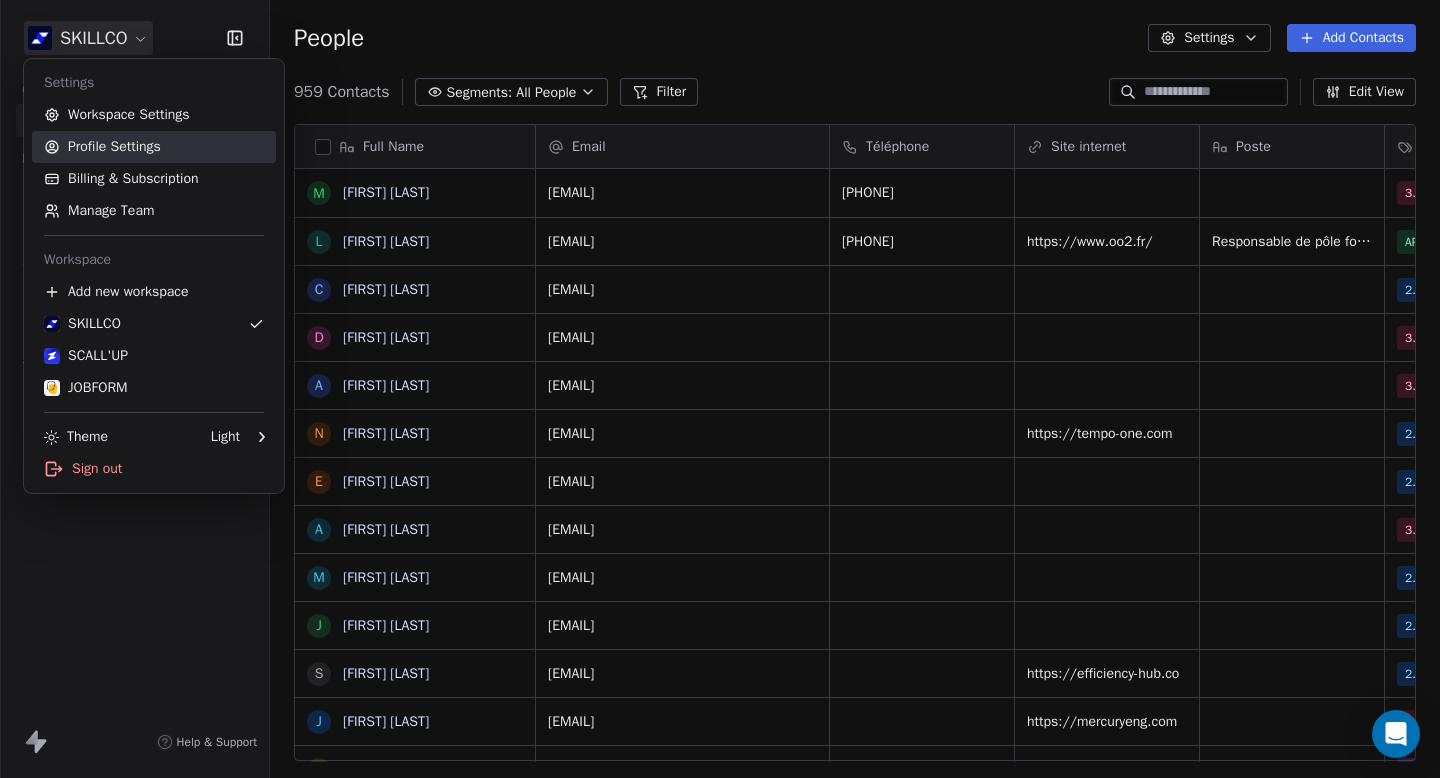 click on "Profile Settings" at bounding box center (154, 147) 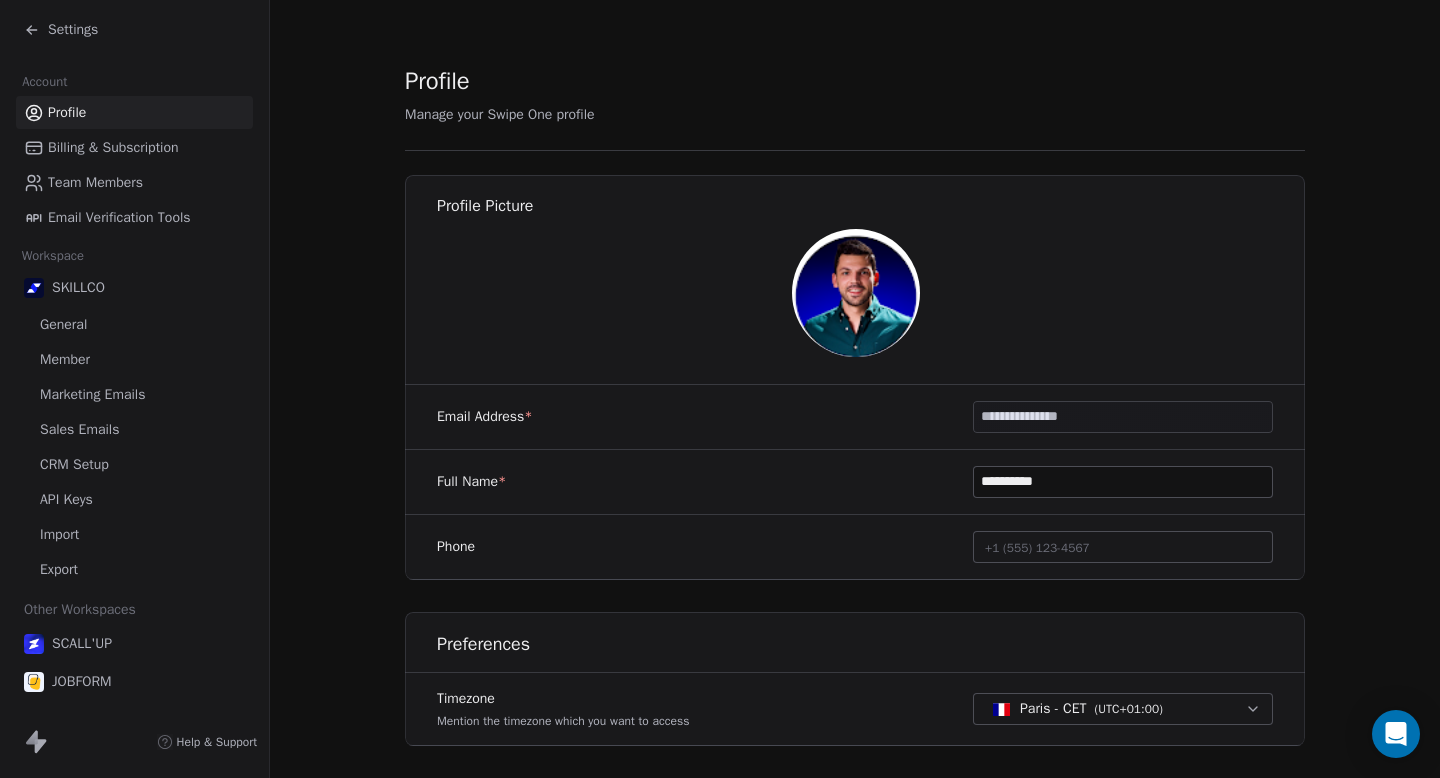 click on "Marketing Emails" at bounding box center (92, 394) 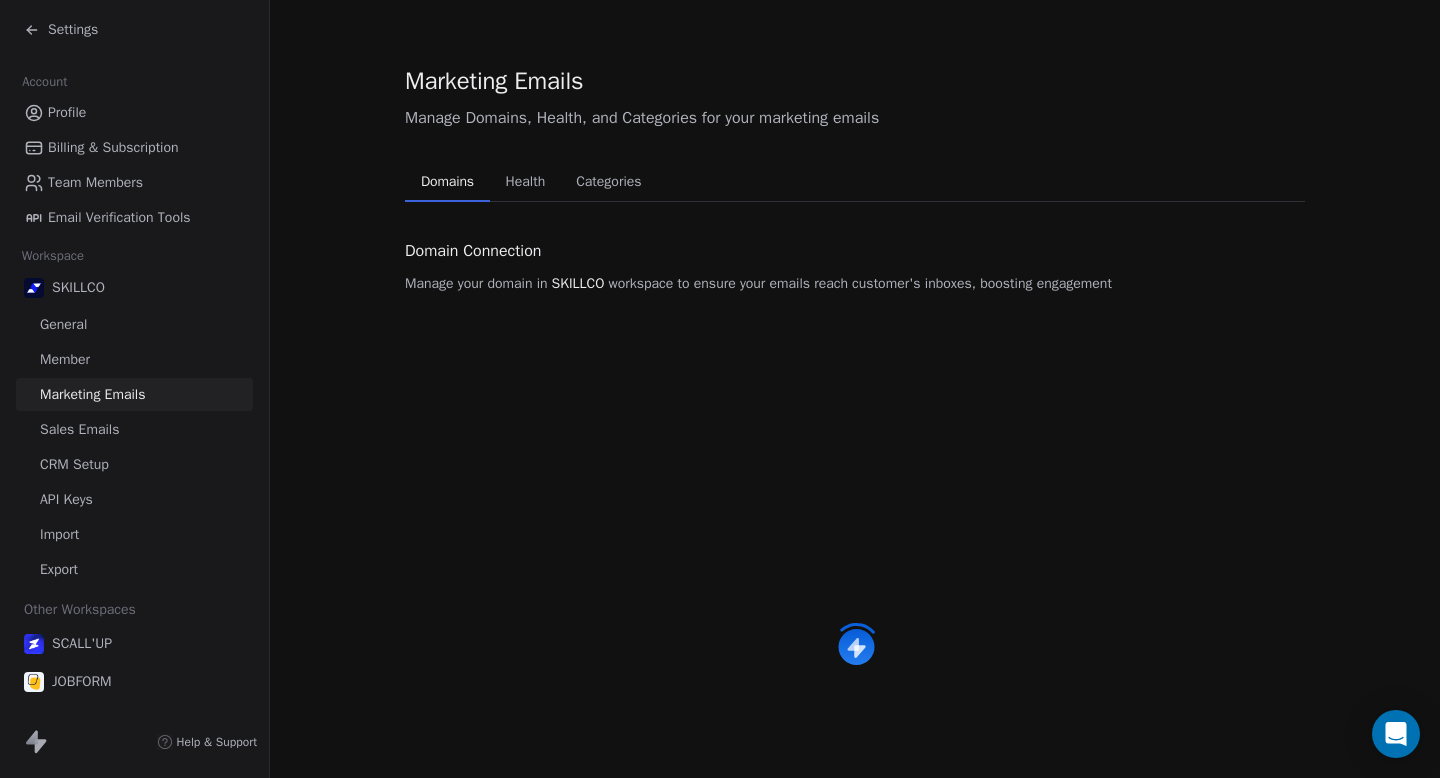 click on "Import" at bounding box center (134, 534) 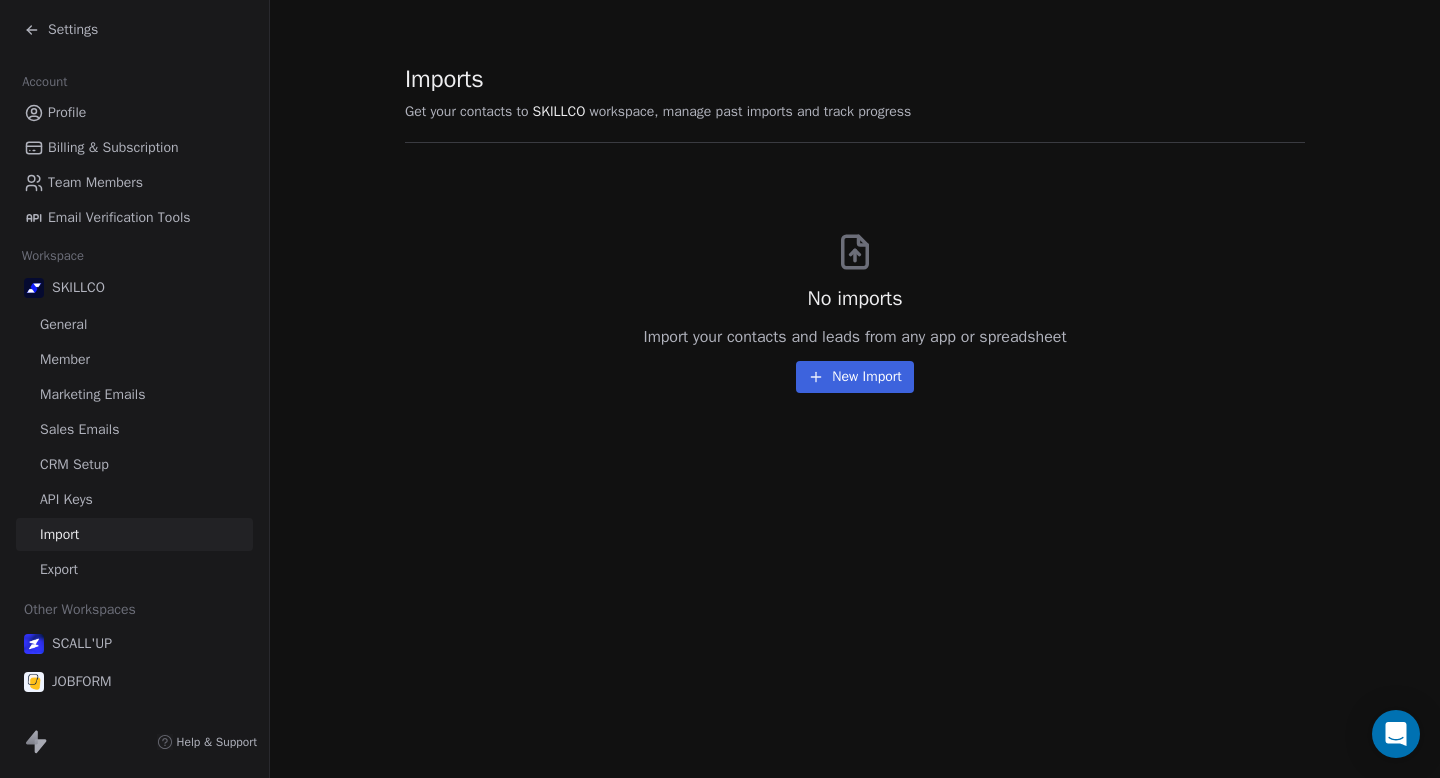 click on "Export" at bounding box center [134, 569] 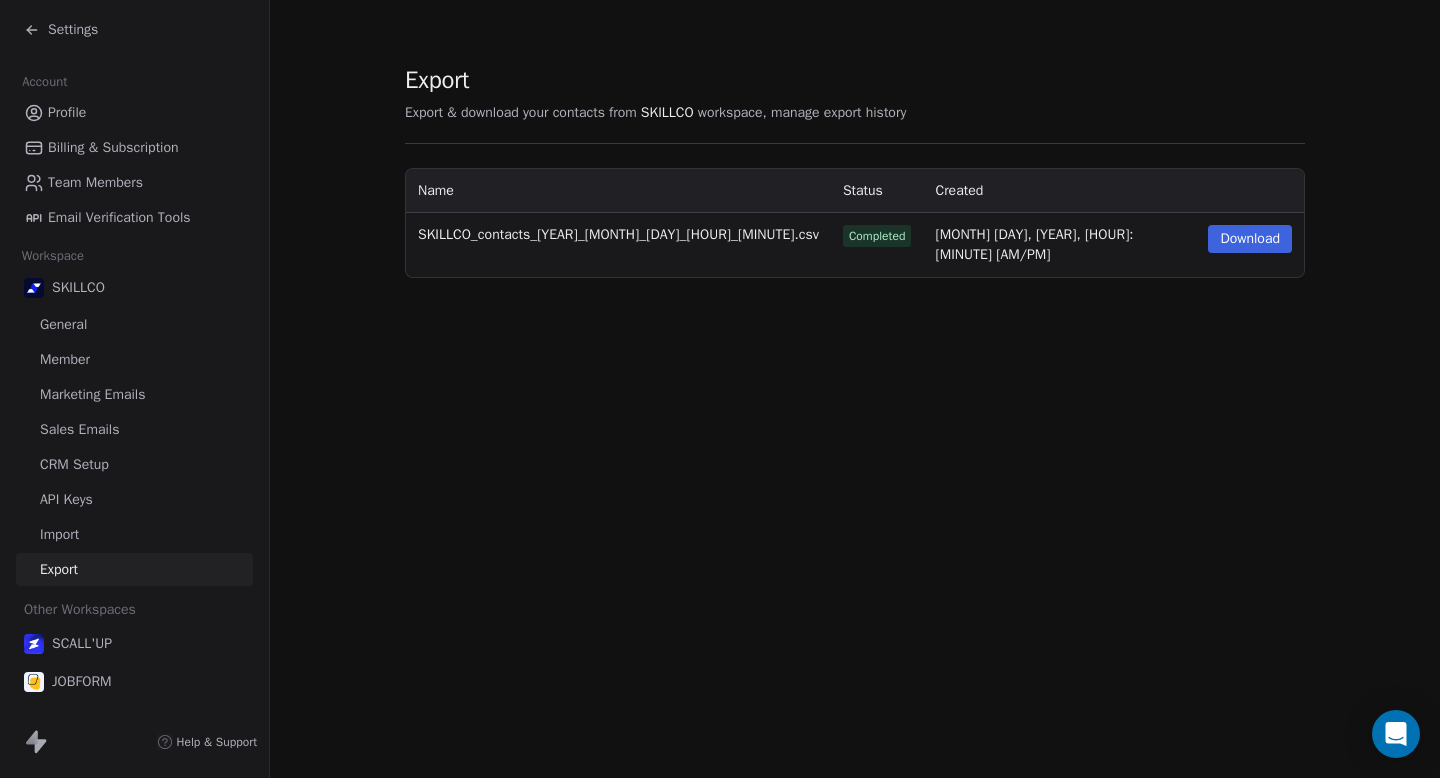 click on "Import" at bounding box center [134, 534] 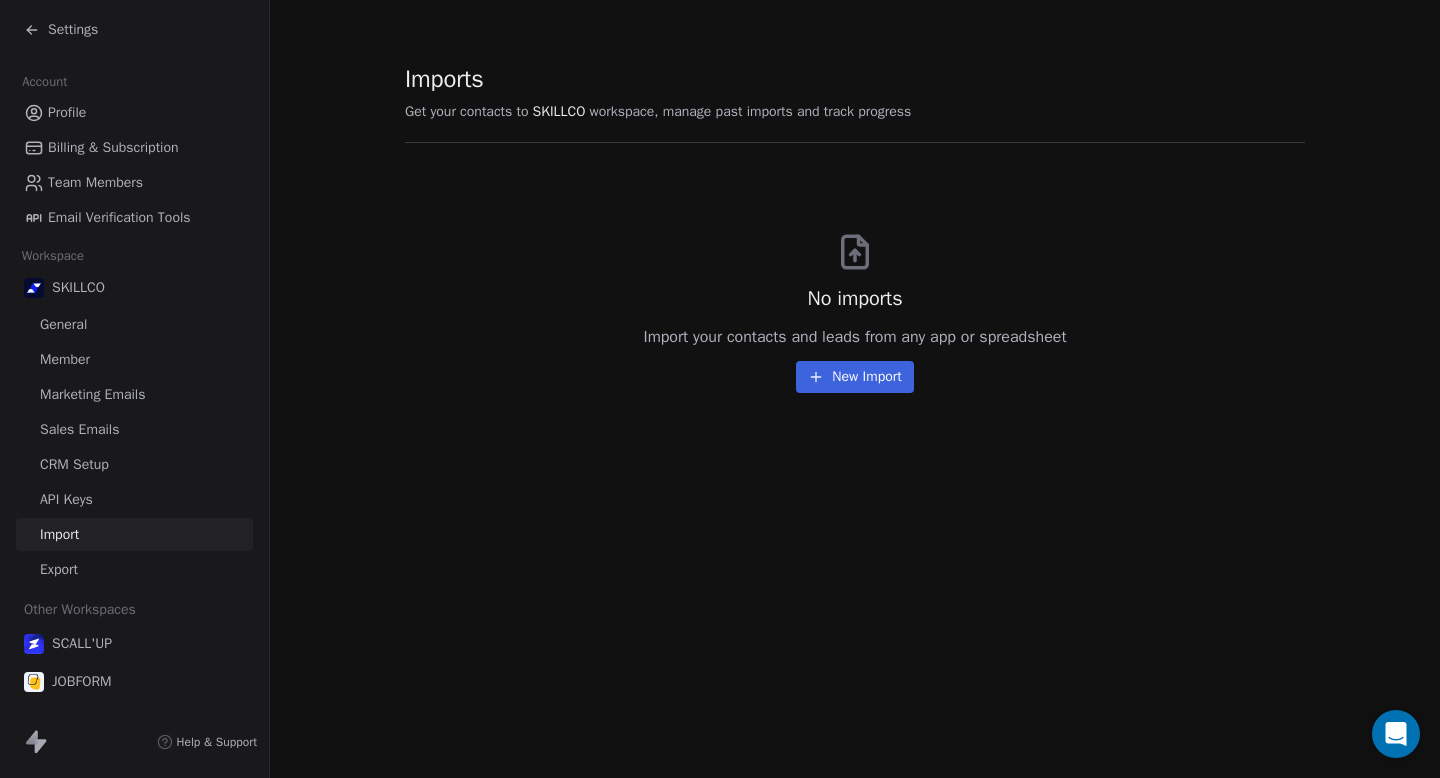 click on "API Keys" at bounding box center (134, 499) 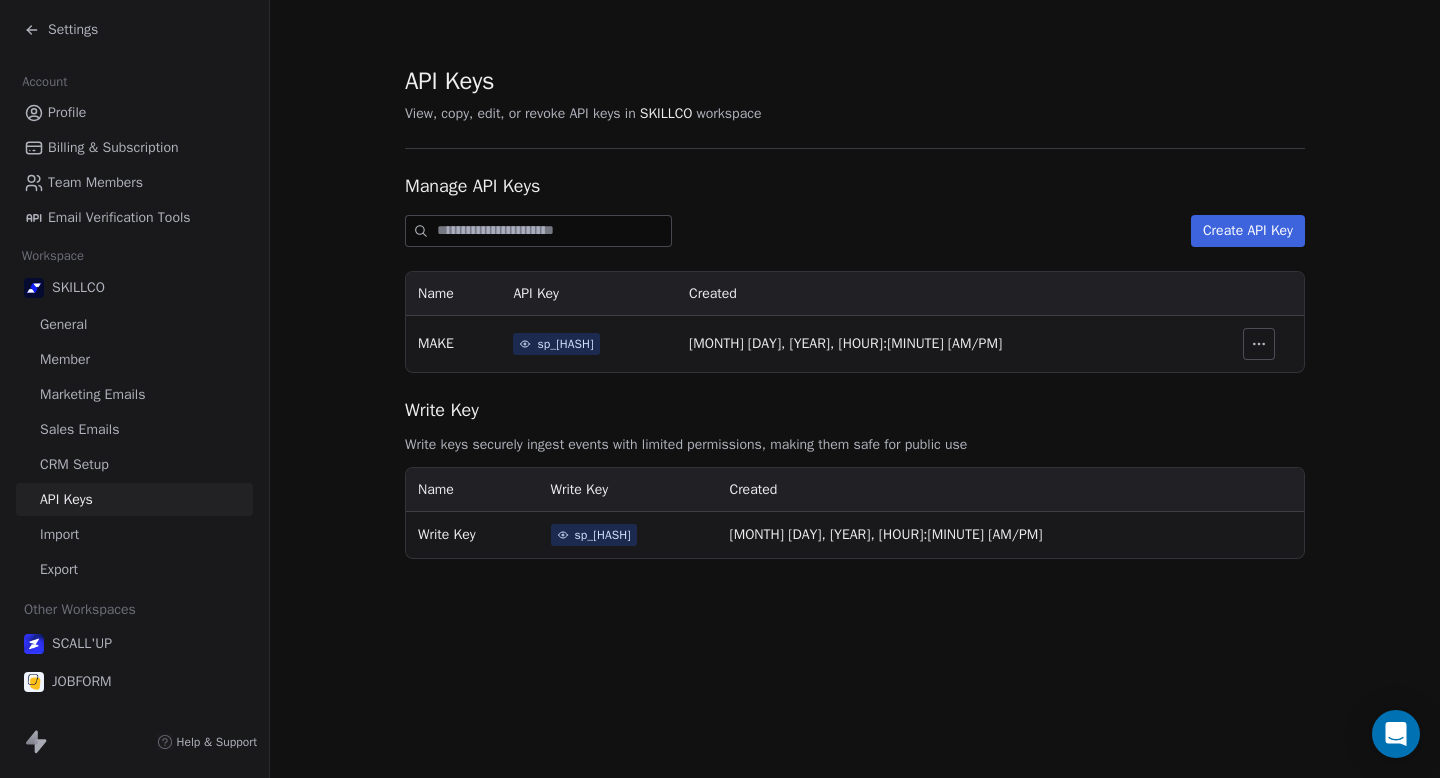 click on "CRM Setup" at bounding box center [134, 464] 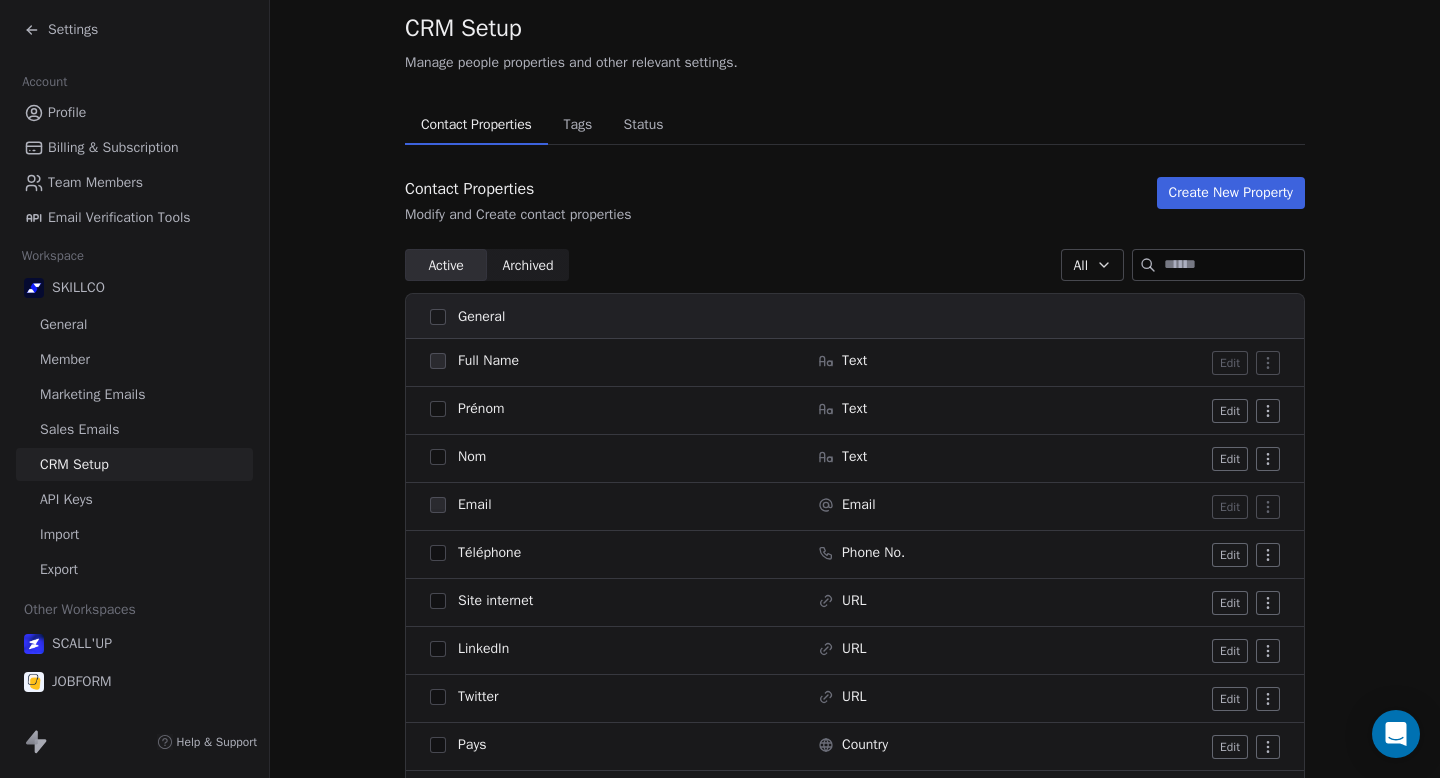 scroll, scrollTop: 56, scrollLeft: 0, axis: vertical 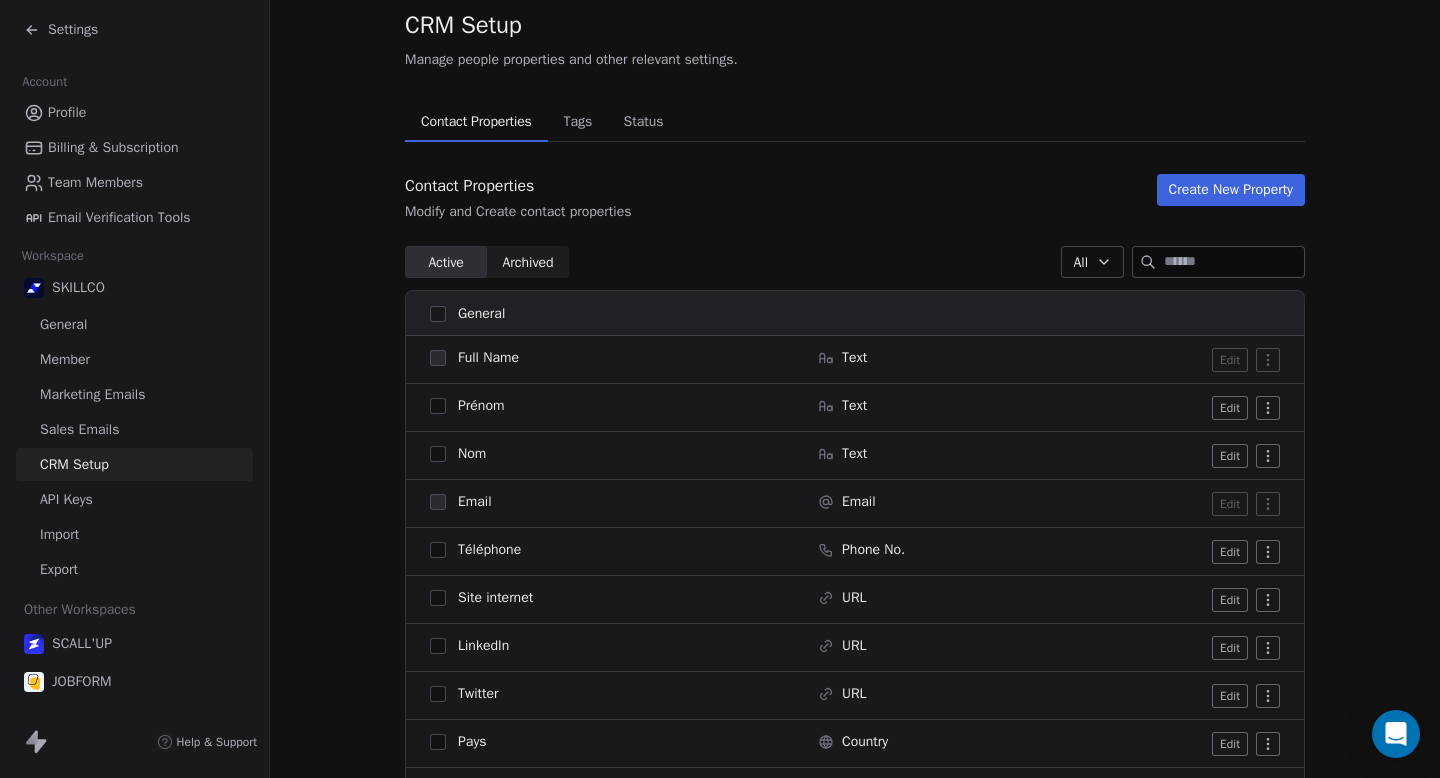 click on "Tags Tags" at bounding box center [578, 122] 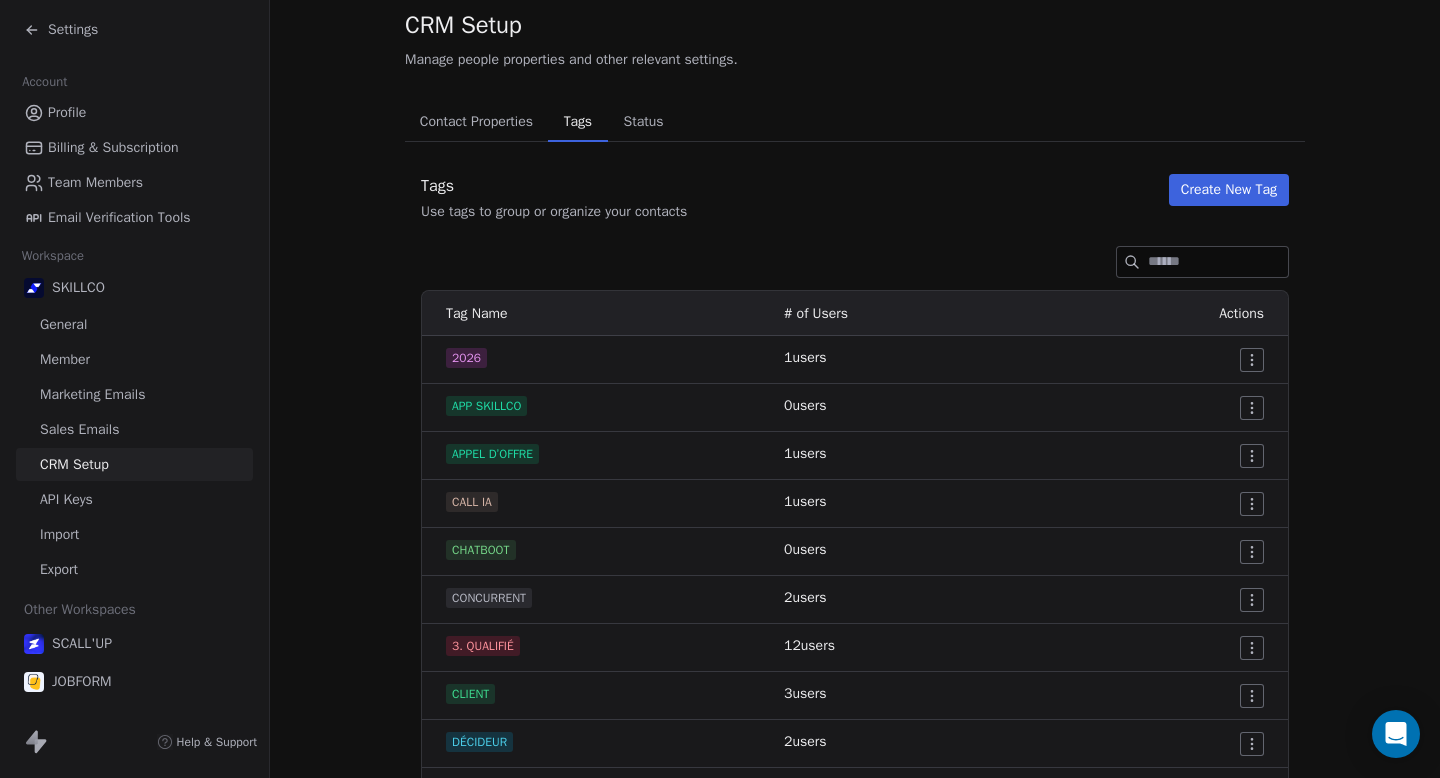 click on "Status" at bounding box center [644, 122] 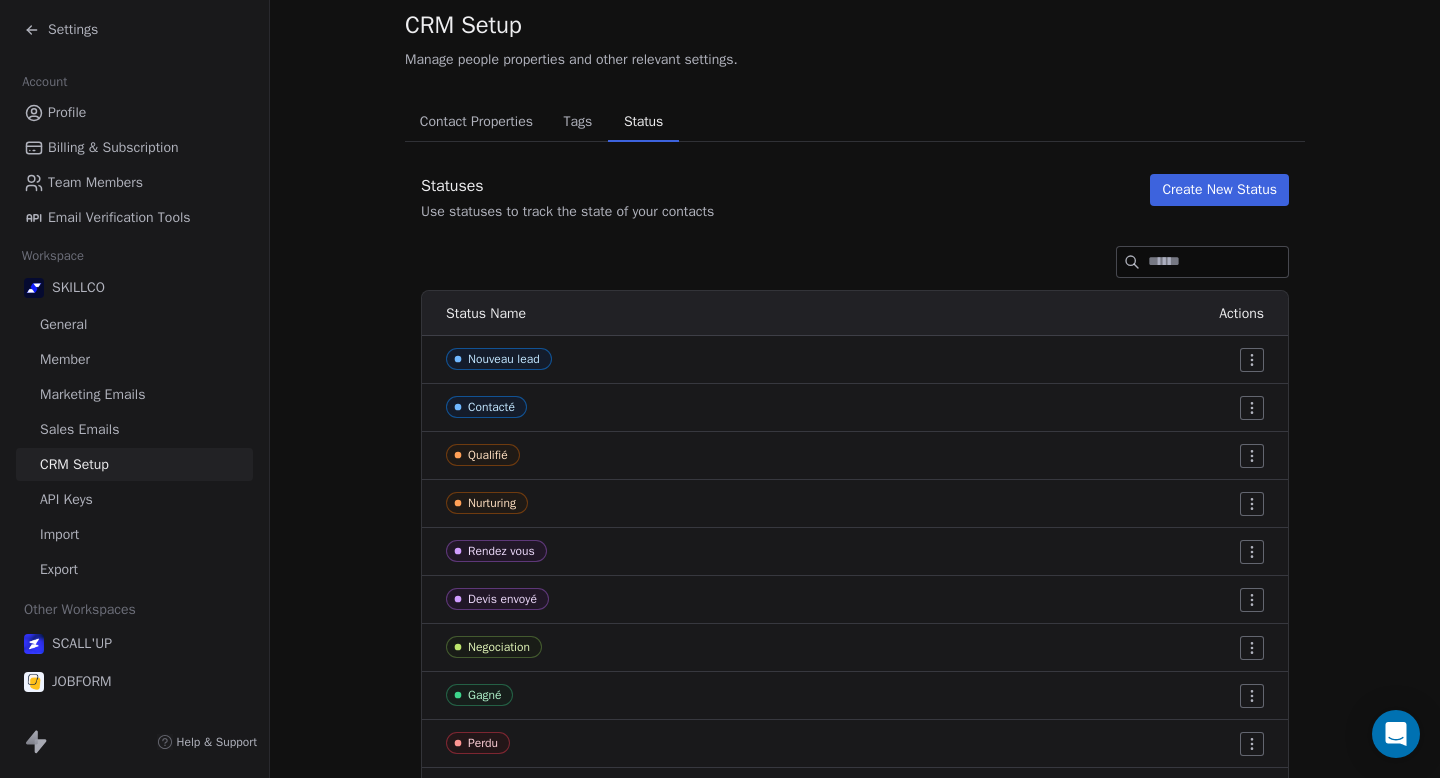 click on "Contact Properties Contact Properties Tags Tags Status Status Statuses Use statuses to track the state of your contacts Create New Status Status Name Actions Nouveau lead Contacté Qualifié Nurturing Rendez vous Devis envoyé Negociation Gagné Perdu A qualifier" at bounding box center (855, 459) 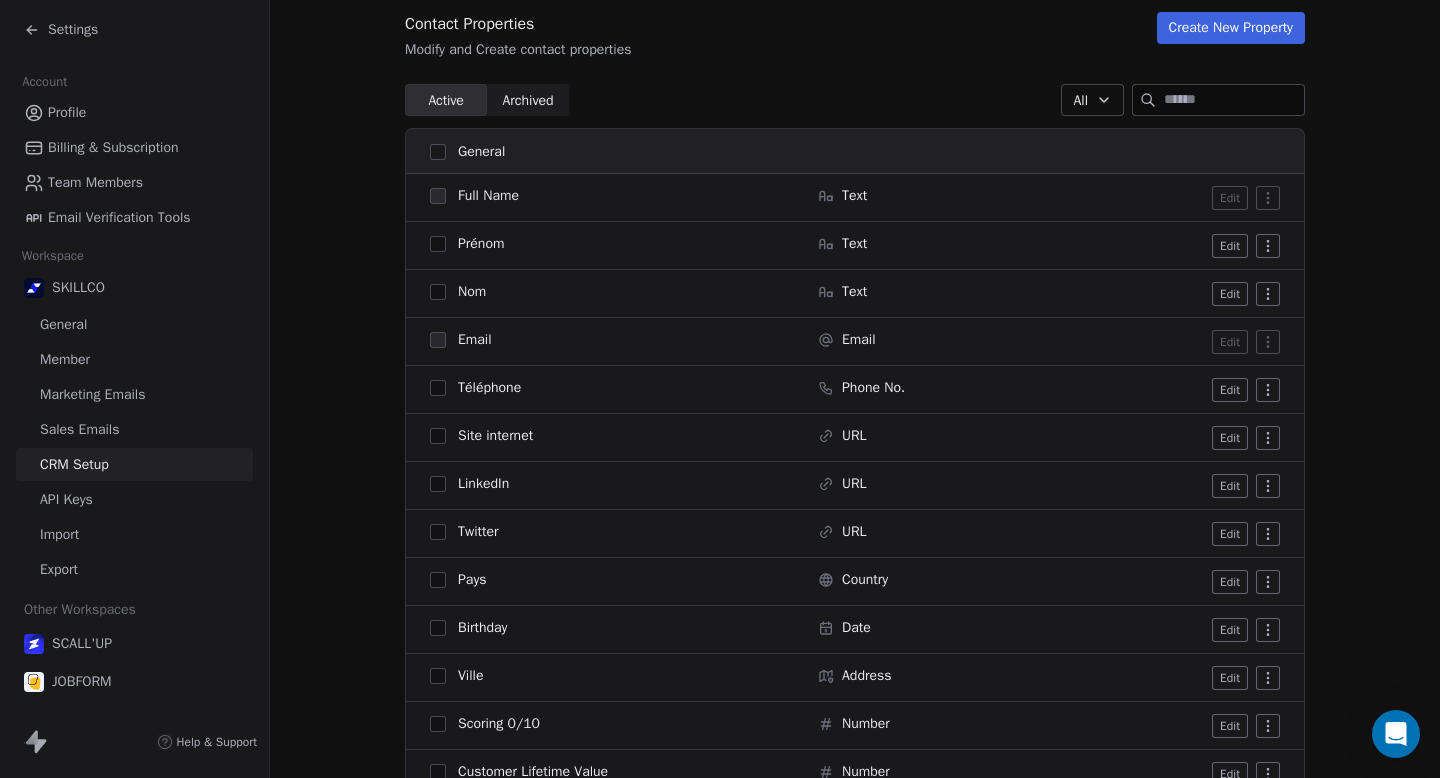 scroll, scrollTop: 0, scrollLeft: 0, axis: both 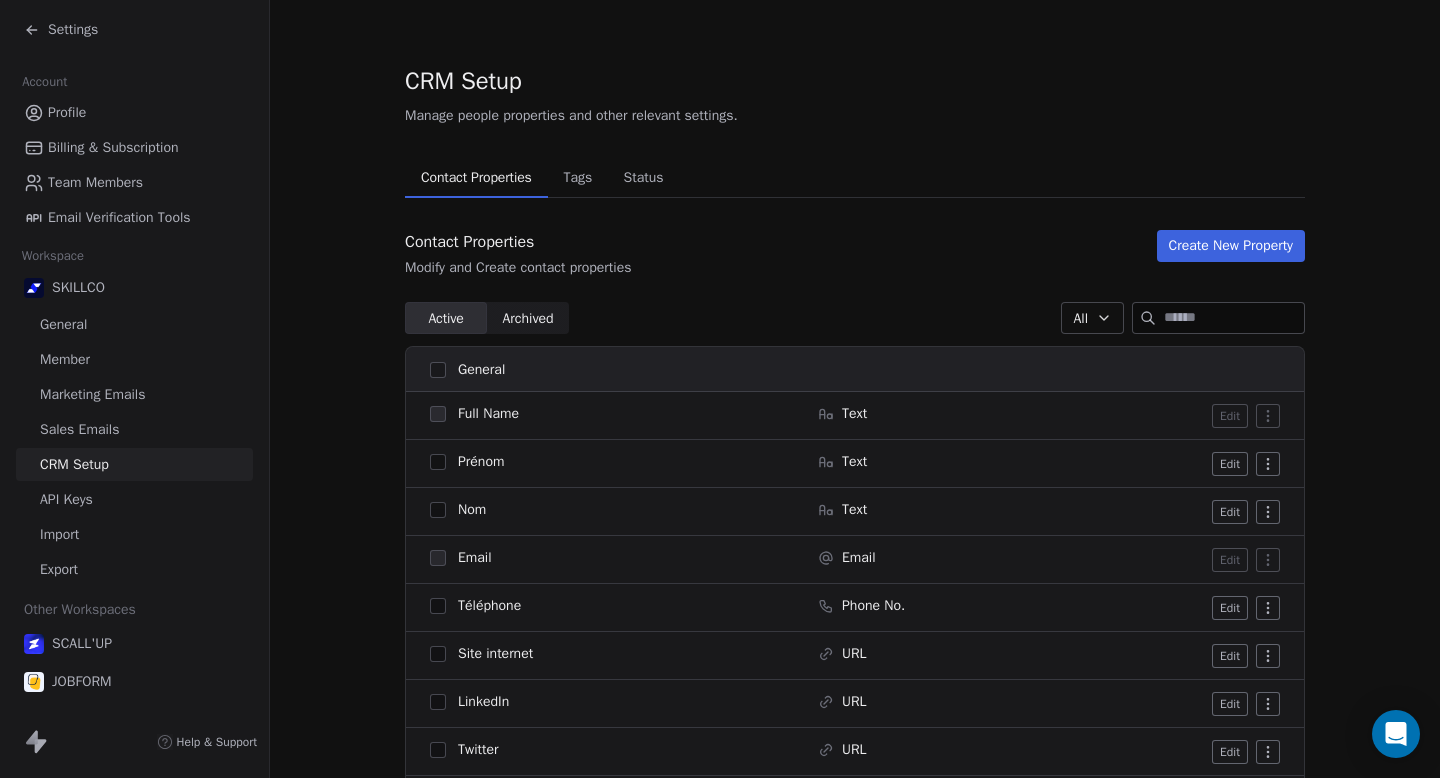click on "Tags Tags" at bounding box center [578, 178] 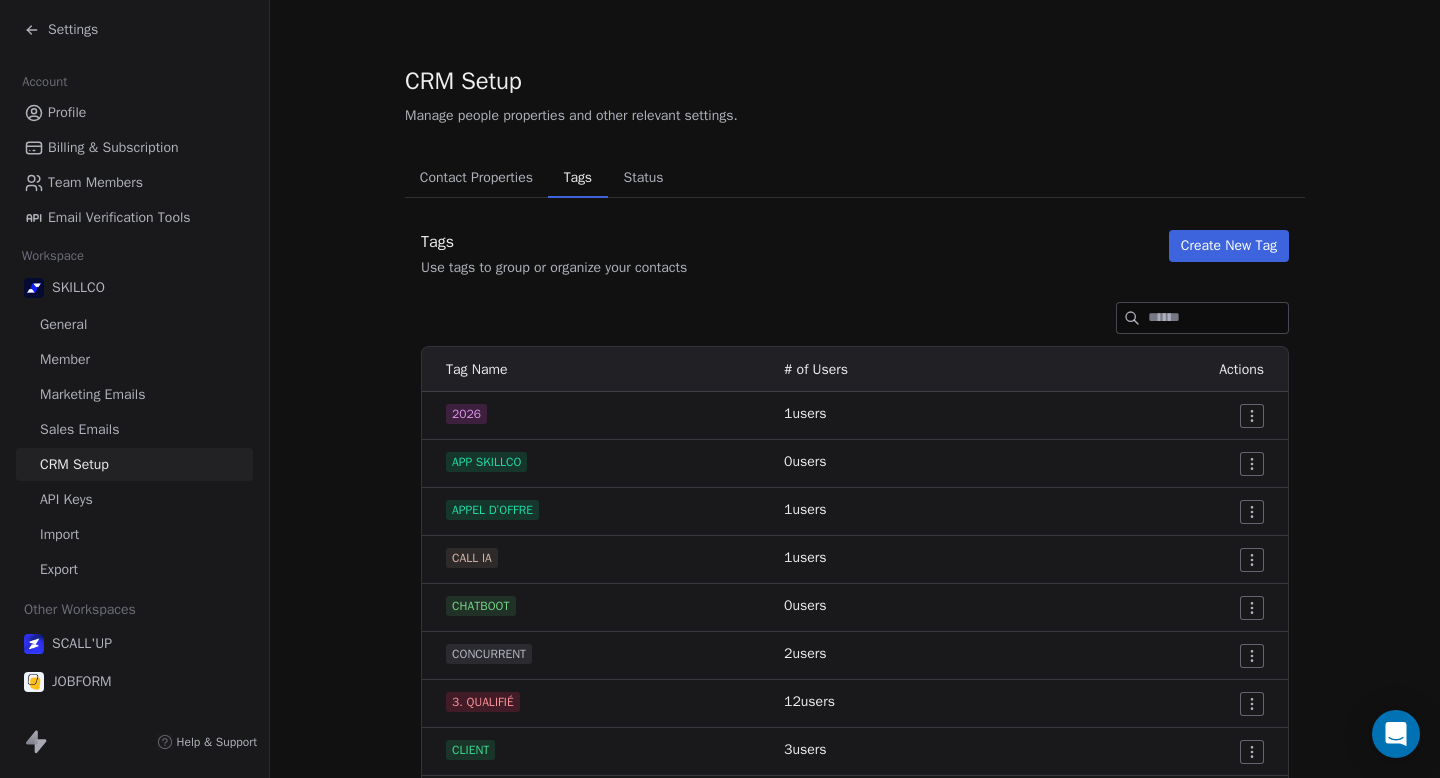 click on "Settings" at bounding box center [61, 30] 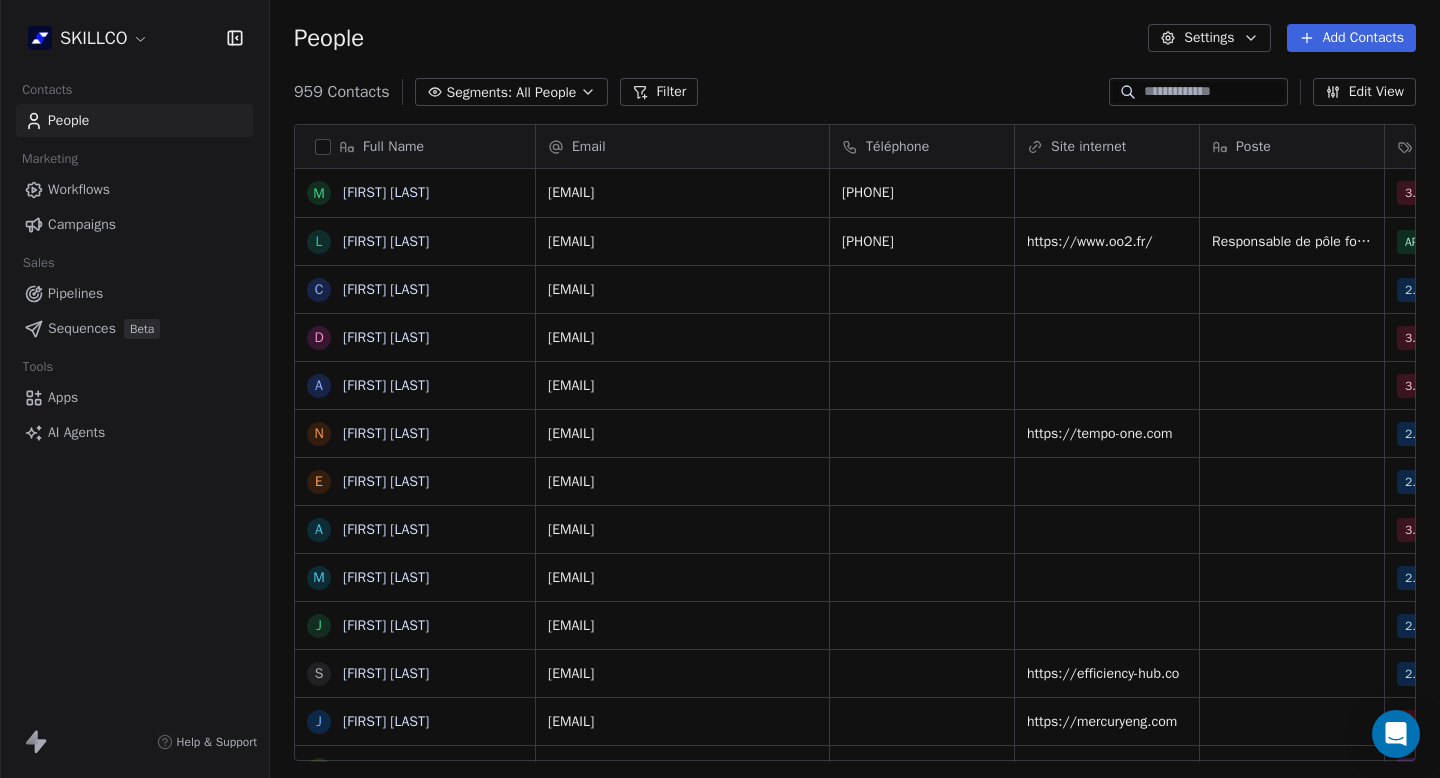 scroll, scrollTop: 1, scrollLeft: 1, axis: both 